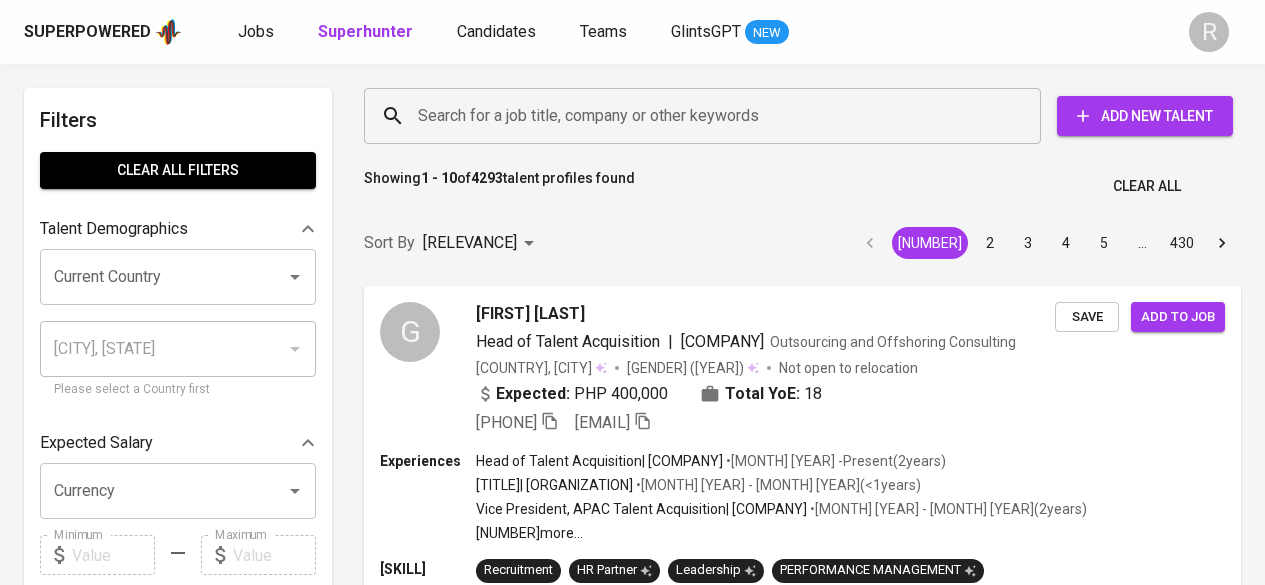 scroll, scrollTop: 0, scrollLeft: 0, axis: both 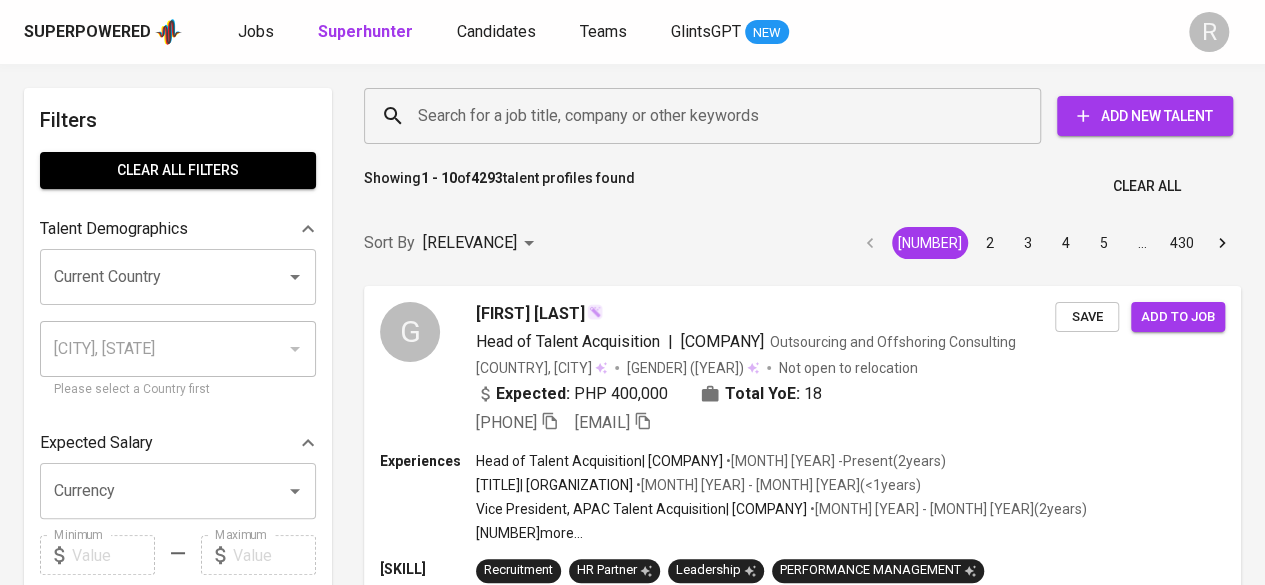 click on "Search for a job title, company or other keywords" at bounding box center [702, 116] 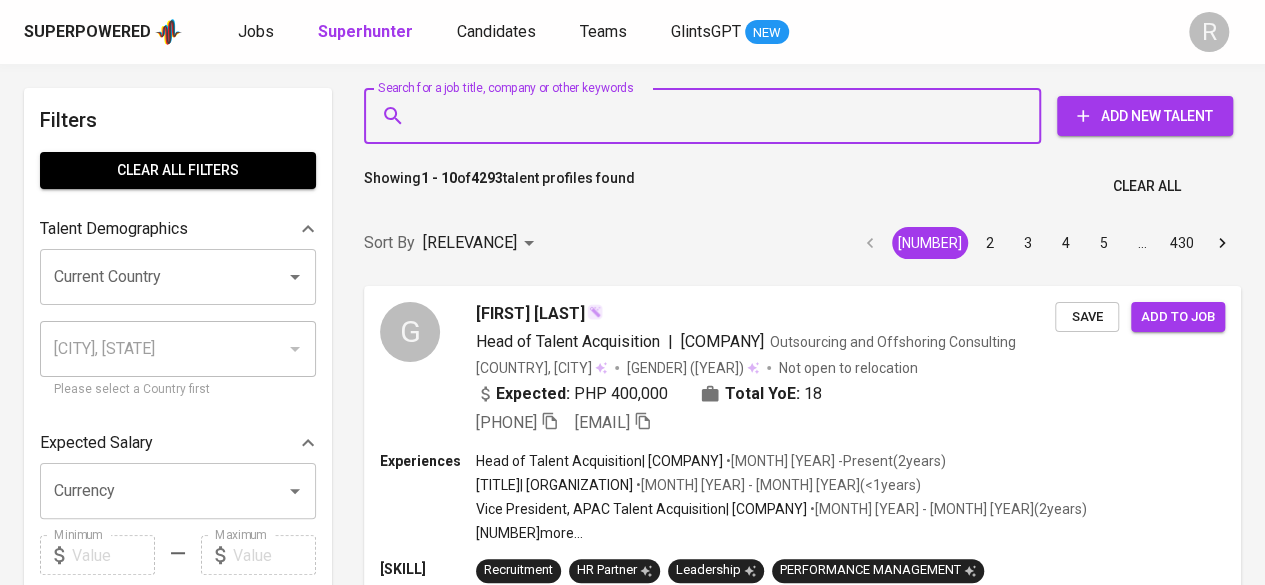 paste on "[EMAIL]" 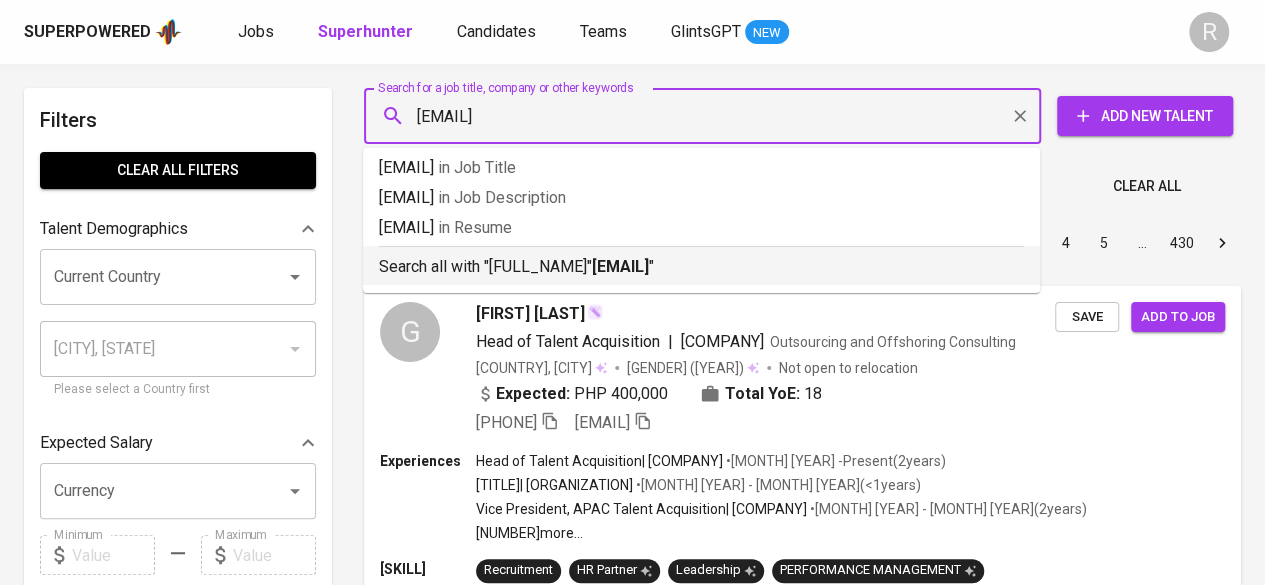 click on "[EMAIL]" at bounding box center [620, 266] 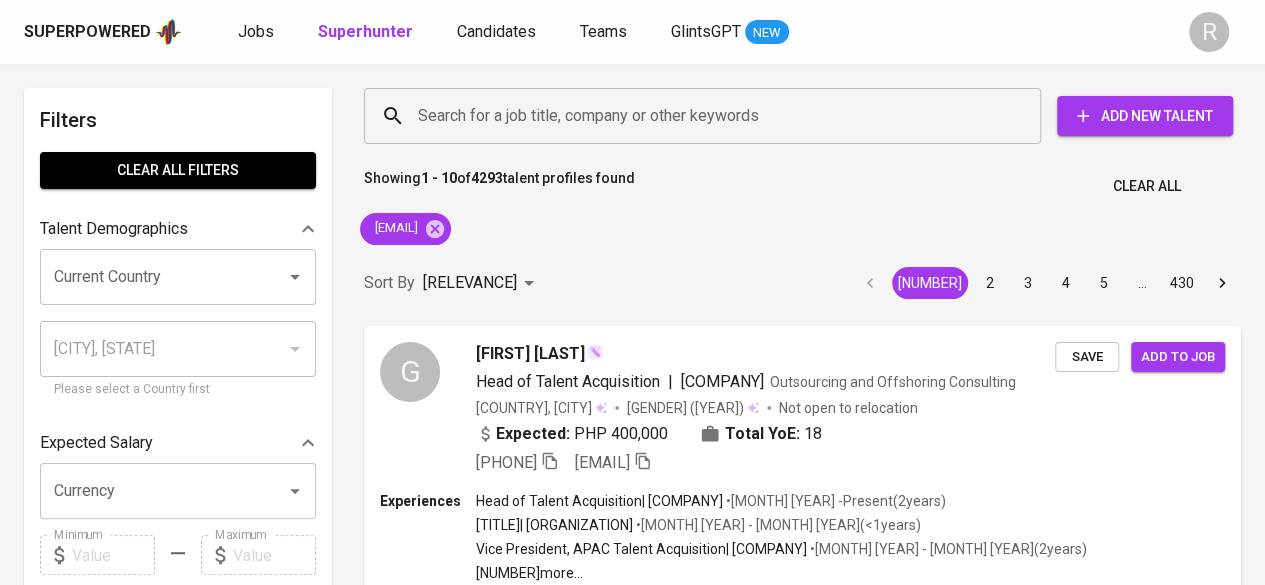 click on "Sort By" at bounding box center (389, 283) 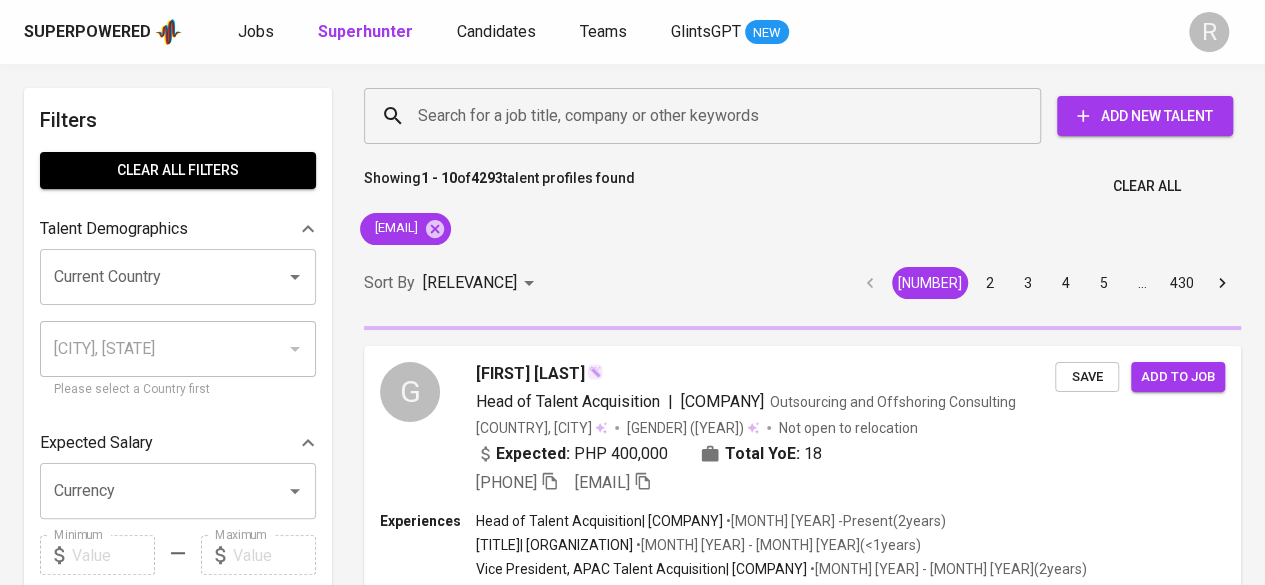 click at bounding box center (269, 914) 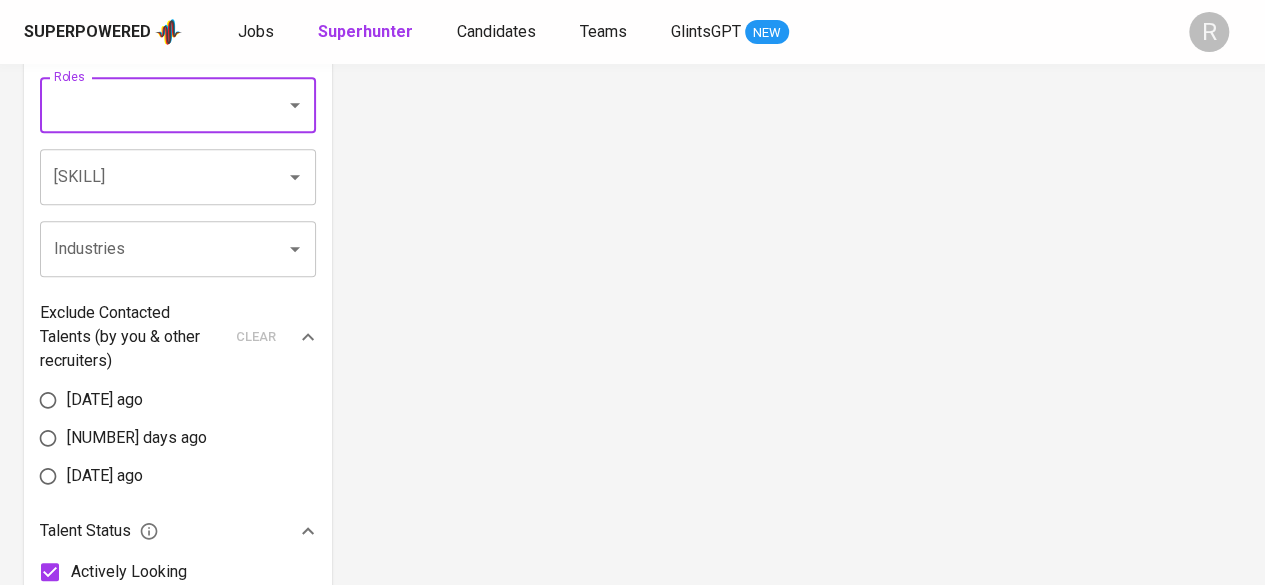 scroll, scrollTop: 0, scrollLeft: 0, axis: both 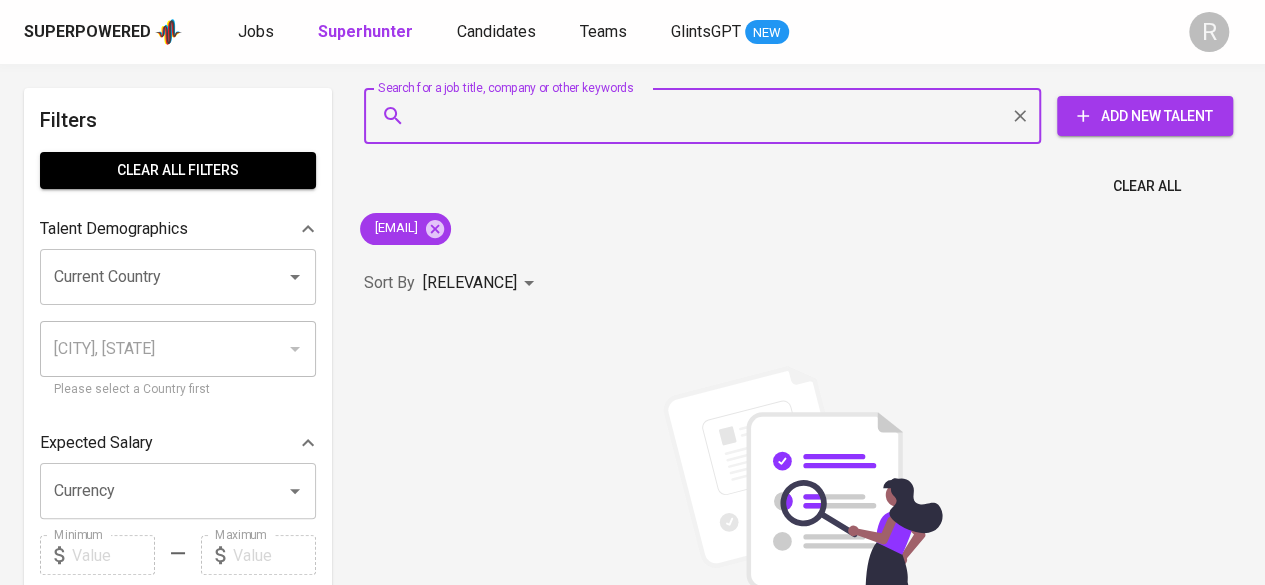 click on "Search for a job title, company or other keywords" at bounding box center (707, 116) 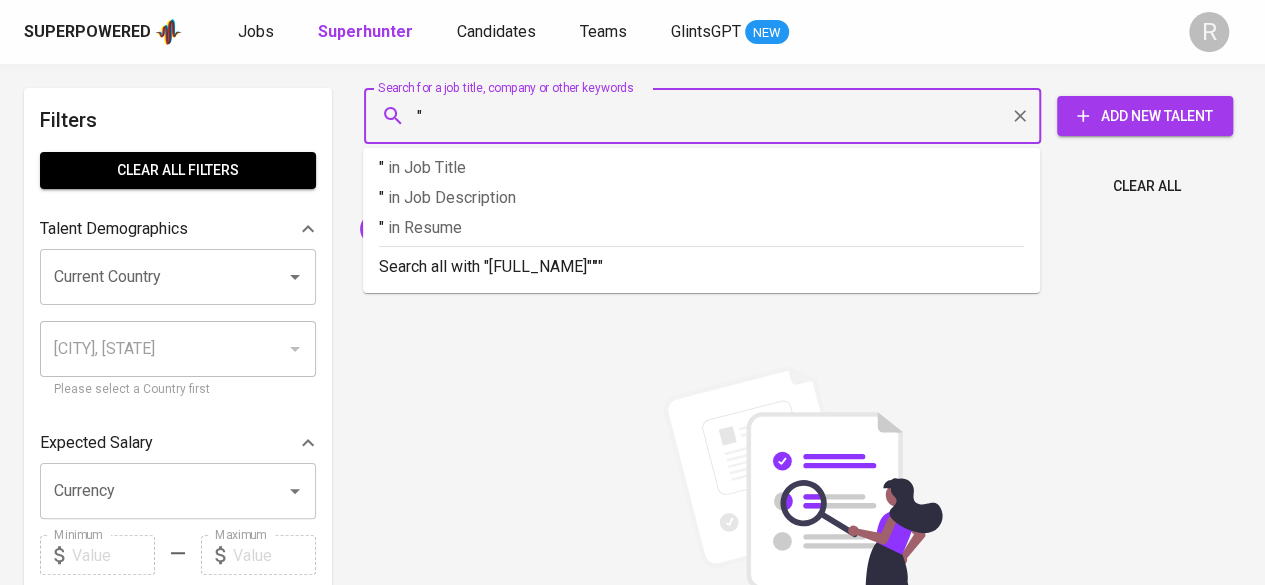 paste on "[FIRST] [LAST]" 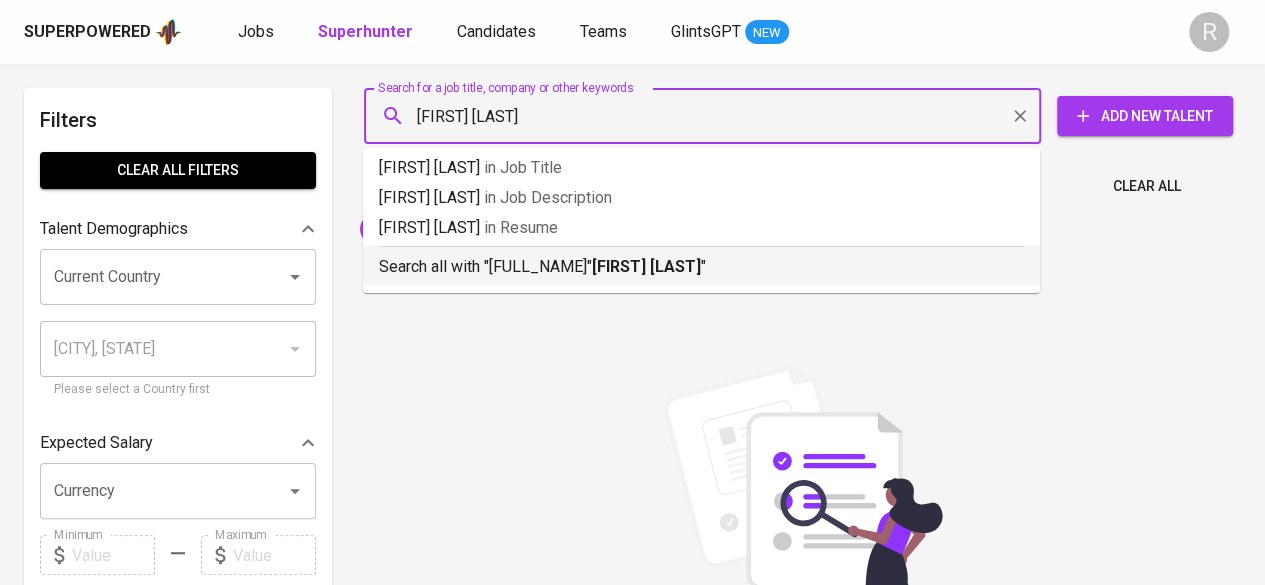 click on "[FIRST] [LAST]" at bounding box center (646, 266) 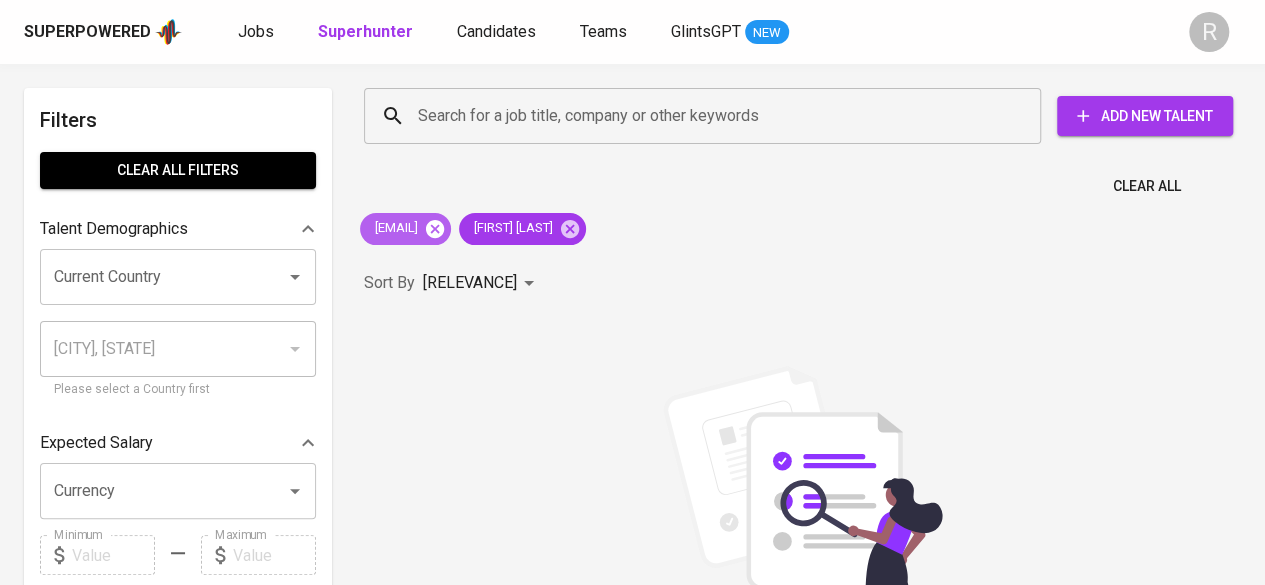 click at bounding box center (435, 228) 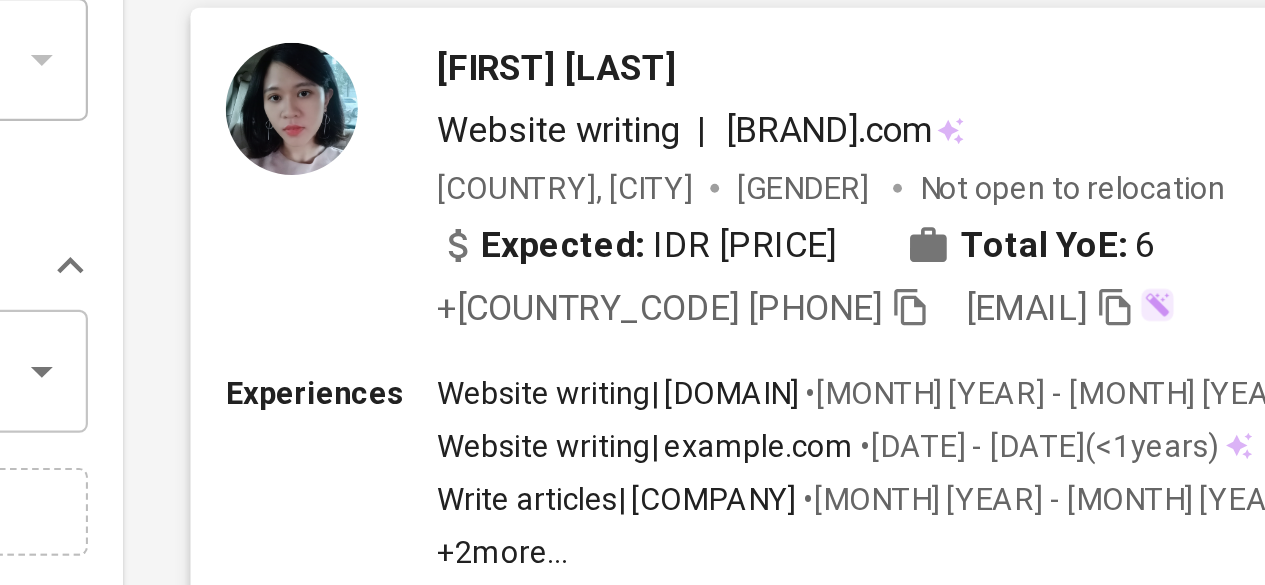 scroll, scrollTop: 174, scrollLeft: 0, axis: vertical 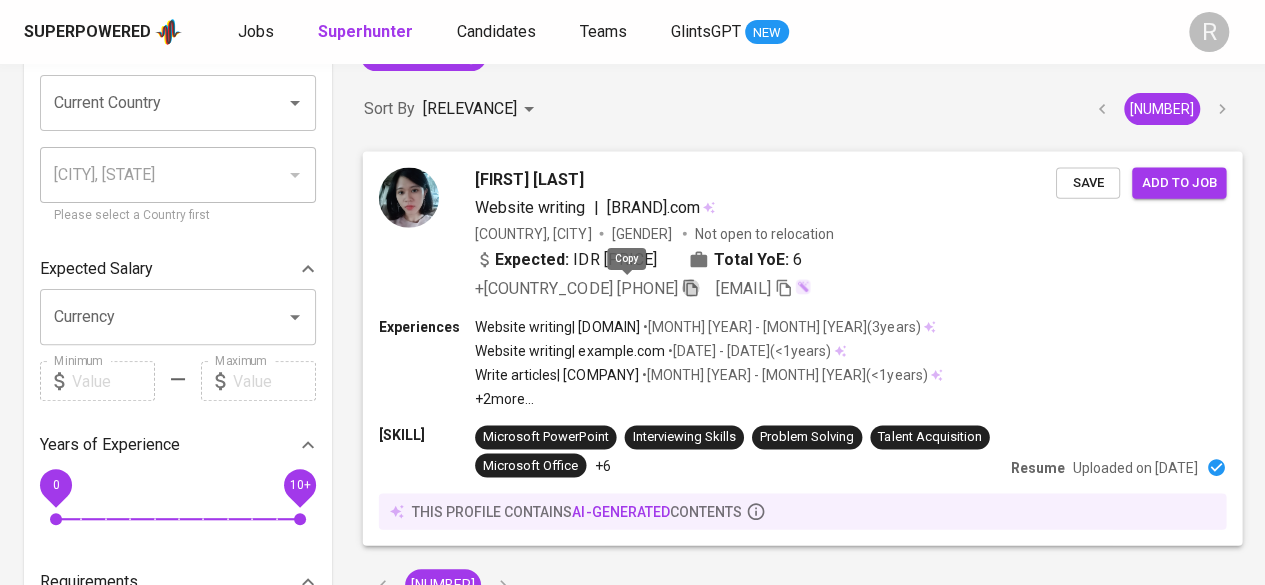 click at bounding box center [691, 287] 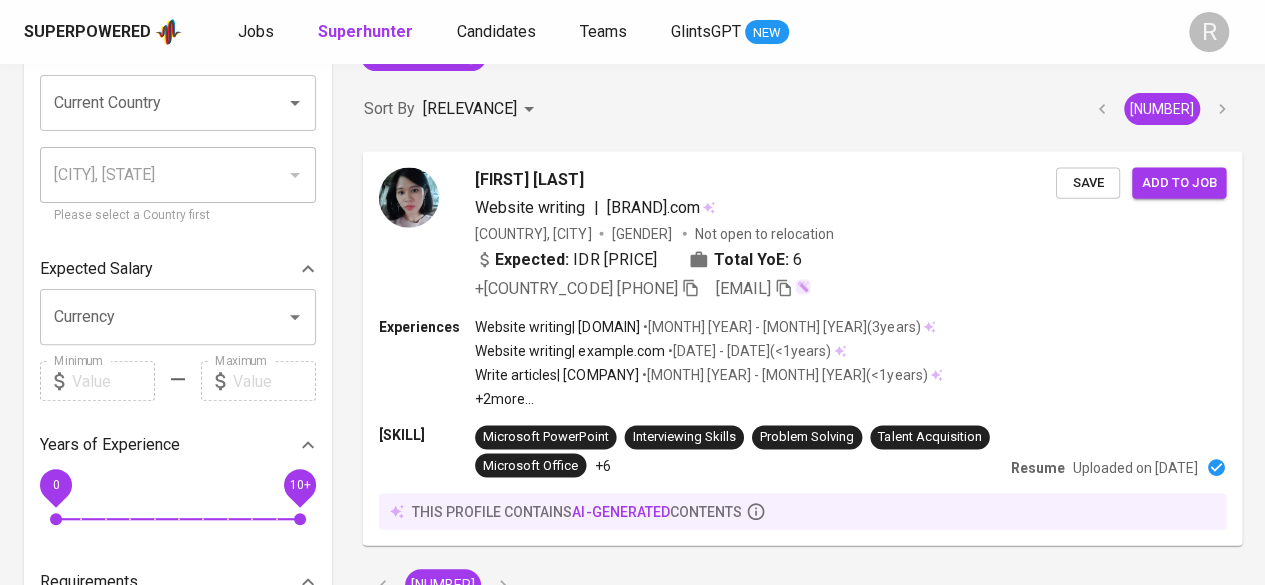 scroll, scrollTop: 0, scrollLeft: 0, axis: both 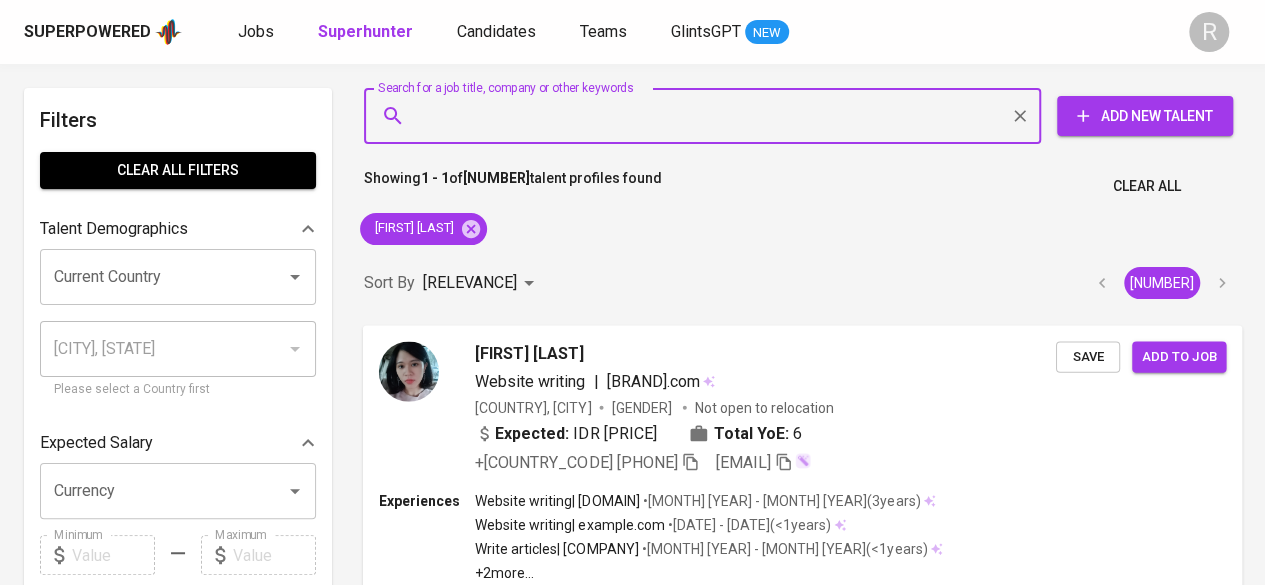 click on "Search for a job title, company or other keywords" at bounding box center (707, 116) 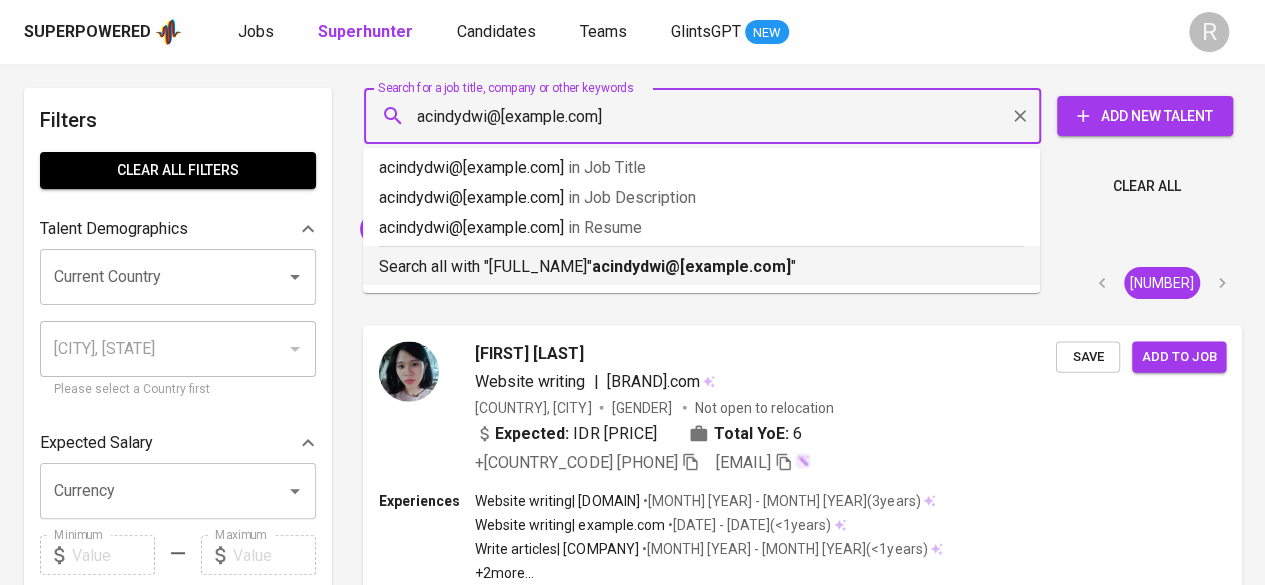 click on "acindydwi@[example.com]" at bounding box center (691, 266) 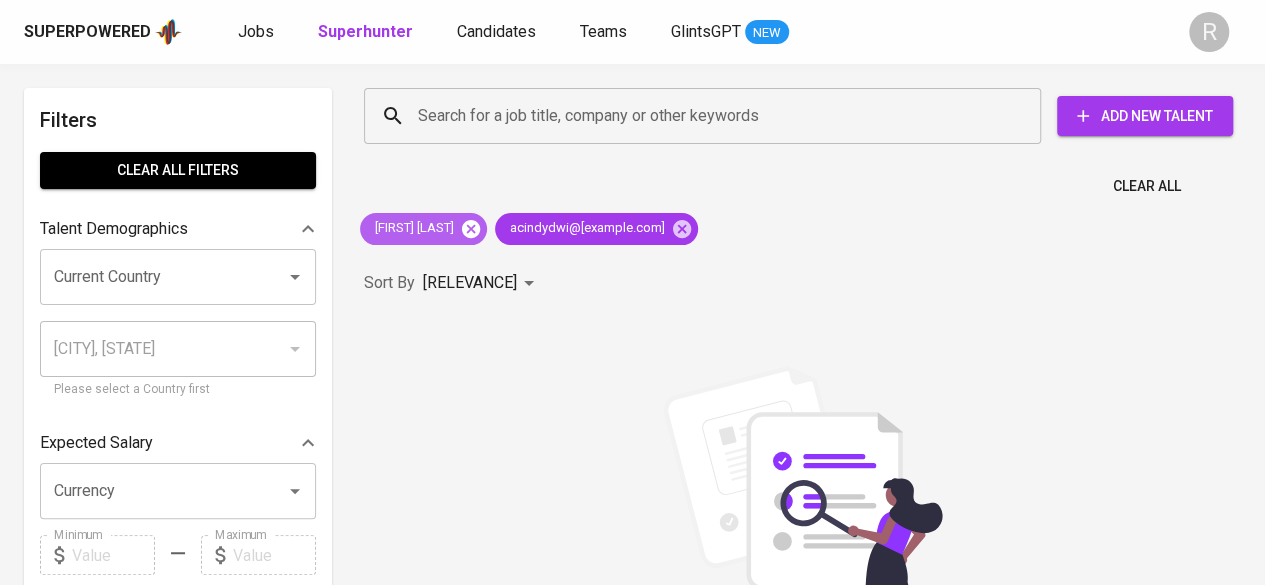 click at bounding box center (471, 229) 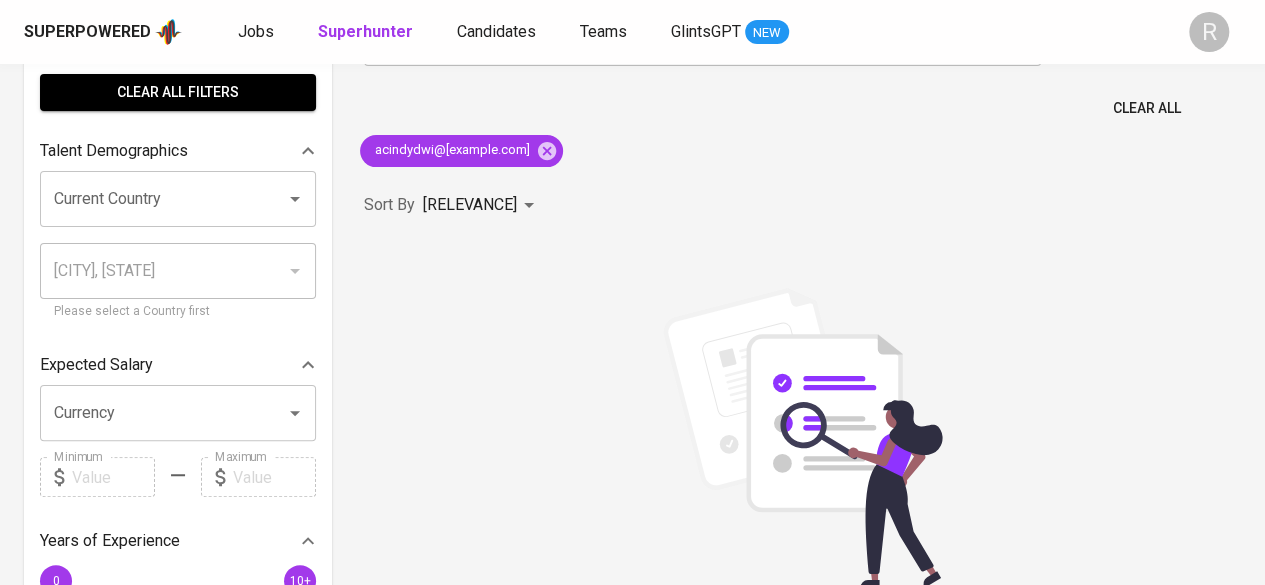 scroll, scrollTop: 0, scrollLeft: 0, axis: both 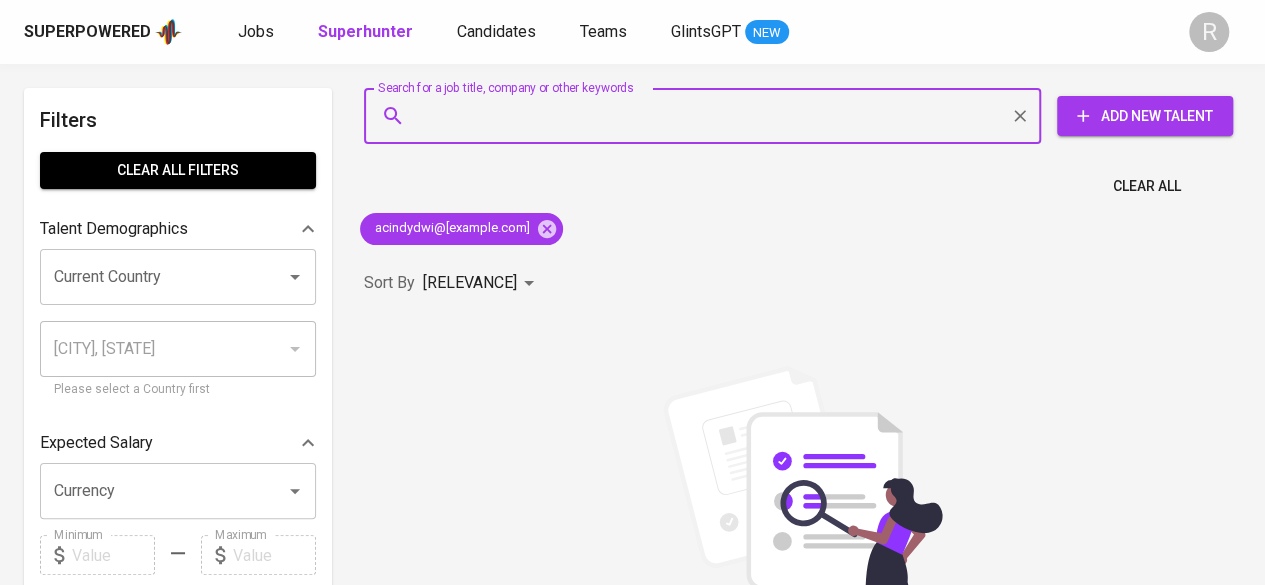 click on "Search for a job title, company or other keywords" at bounding box center [707, 116] 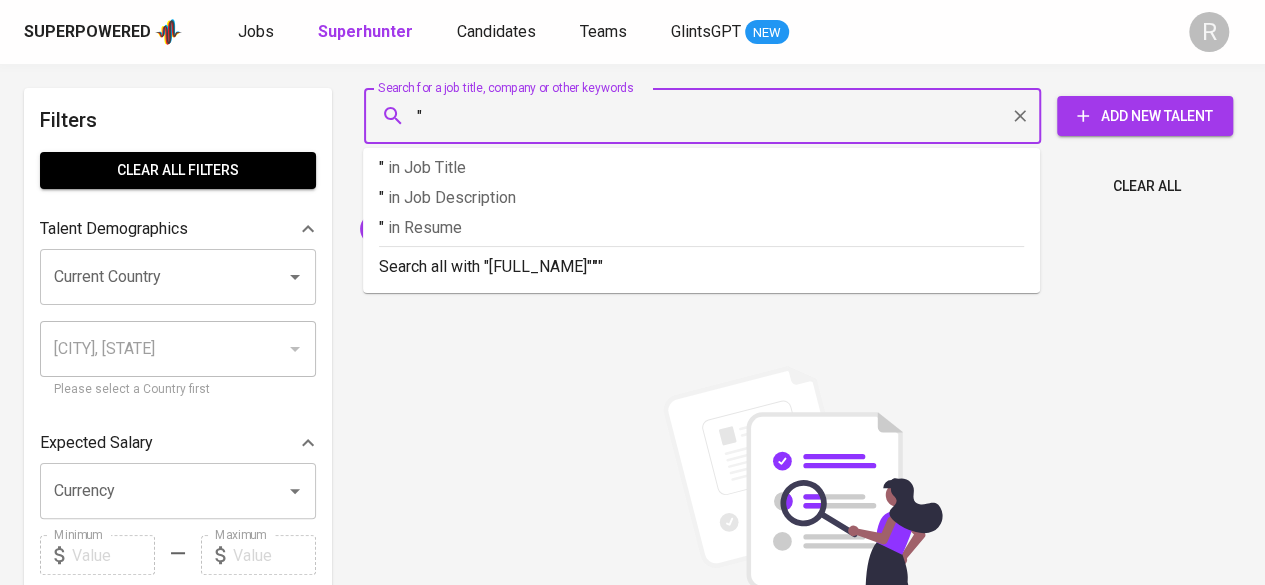 paste on "[FIRST] [LAST]" 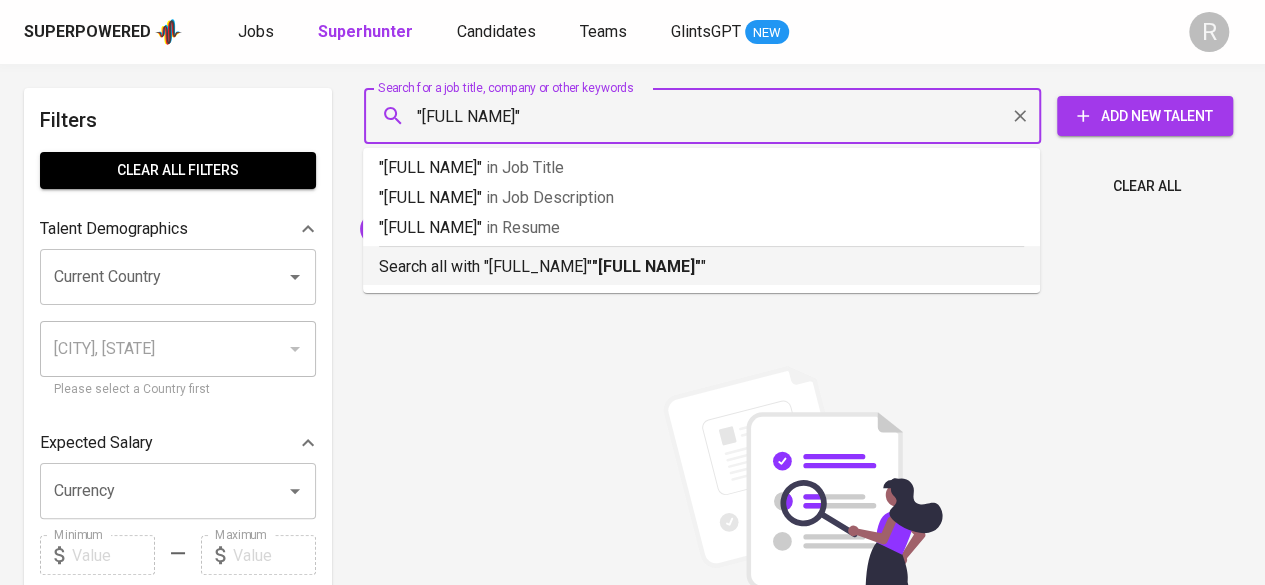 click on "Search all with "[FULL_NAME]"" at bounding box center (701, 267) 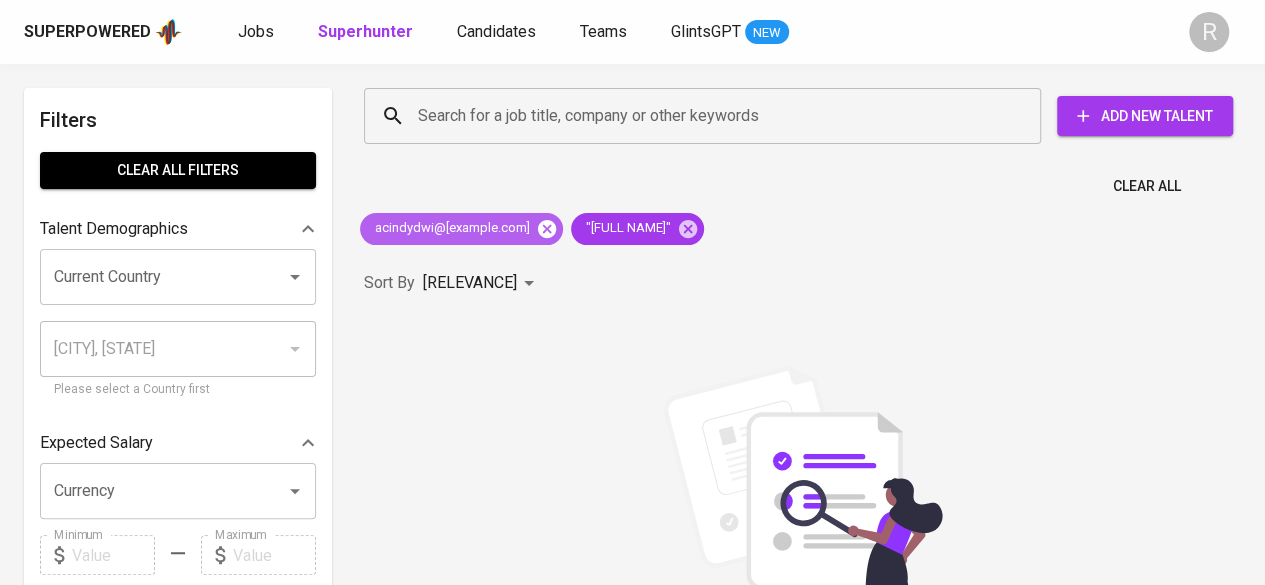 click at bounding box center (547, 228) 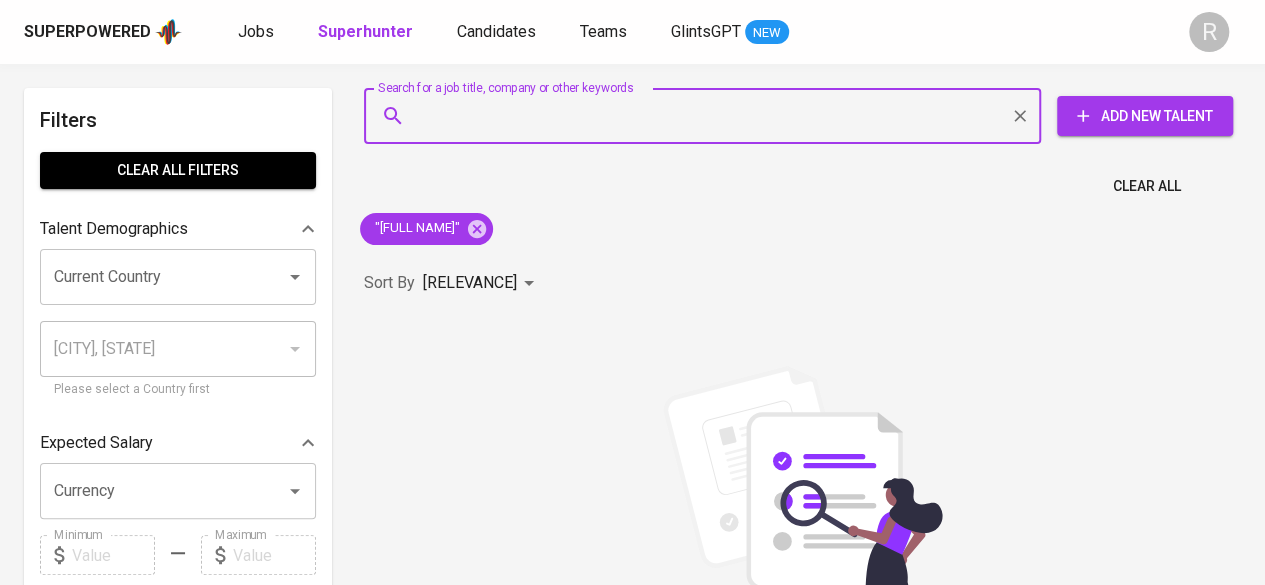 click on "Search for a job title, company or other keywords" at bounding box center (707, 116) 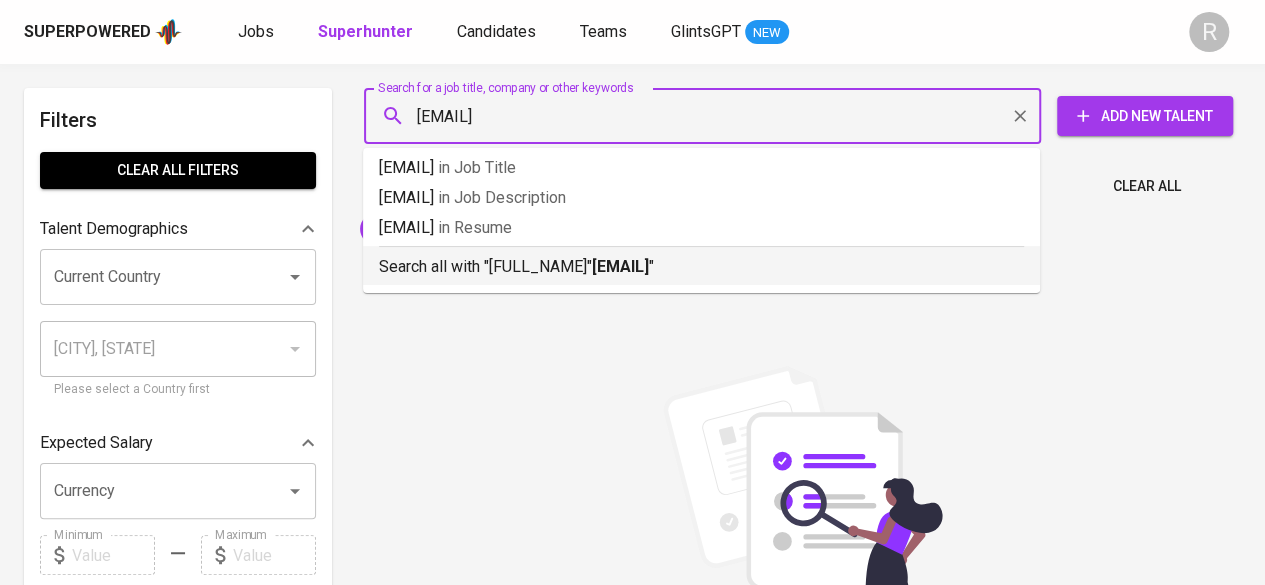 click on "Search all with " [EMAIL] "" at bounding box center (701, 262) 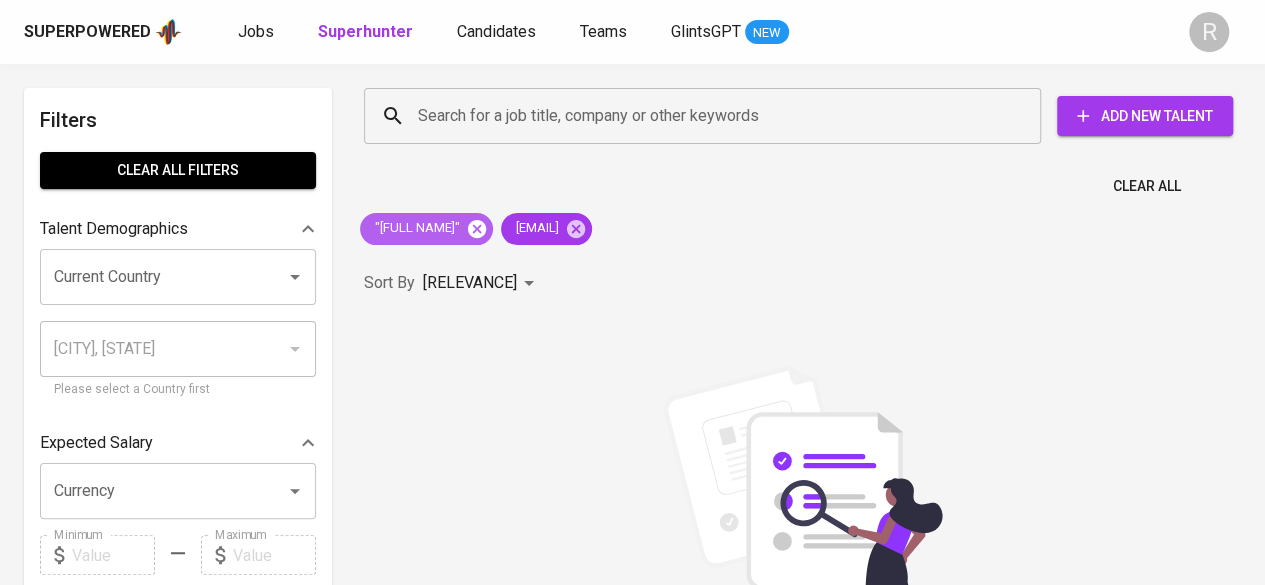 click at bounding box center (477, 228) 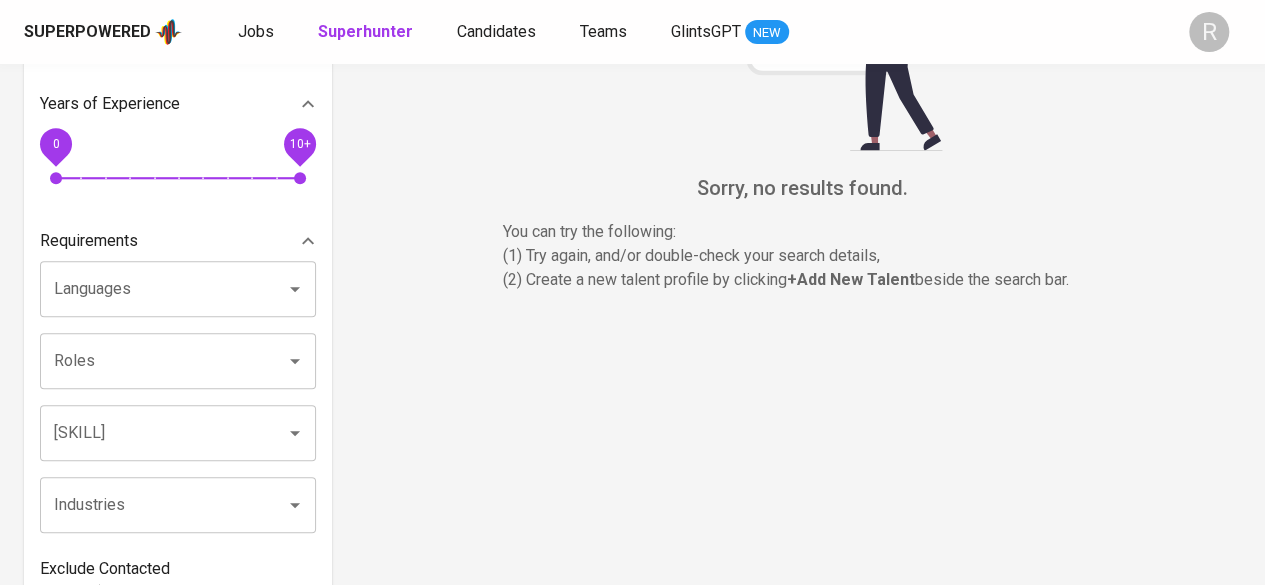 scroll, scrollTop: 0, scrollLeft: 0, axis: both 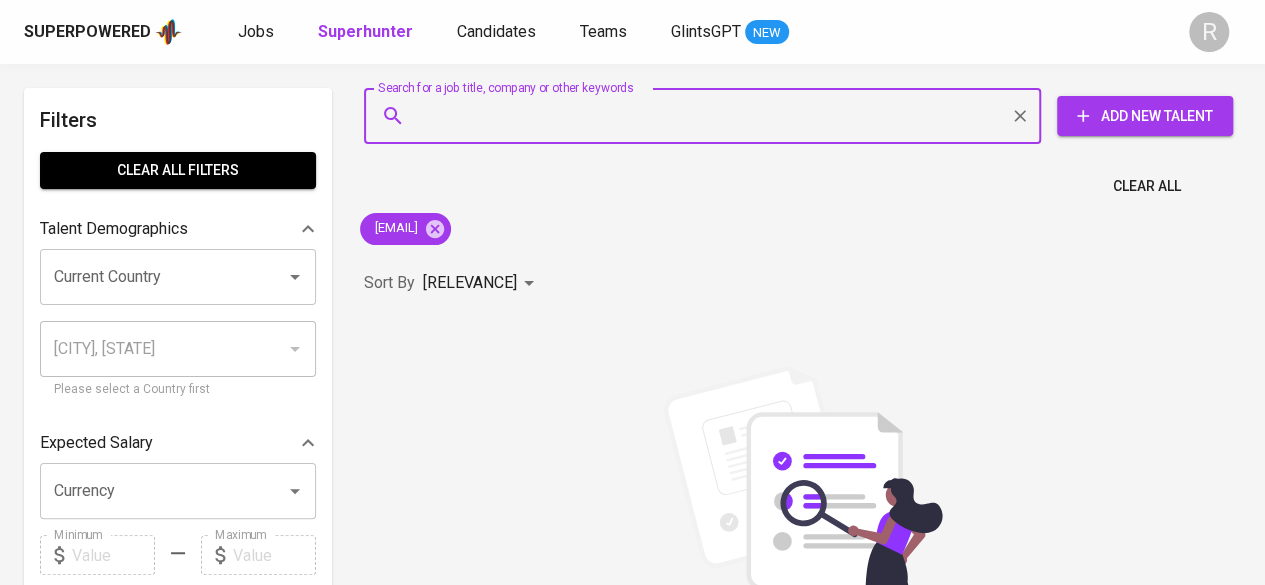click on "Search for a job title, company or other keywords" at bounding box center [707, 116] 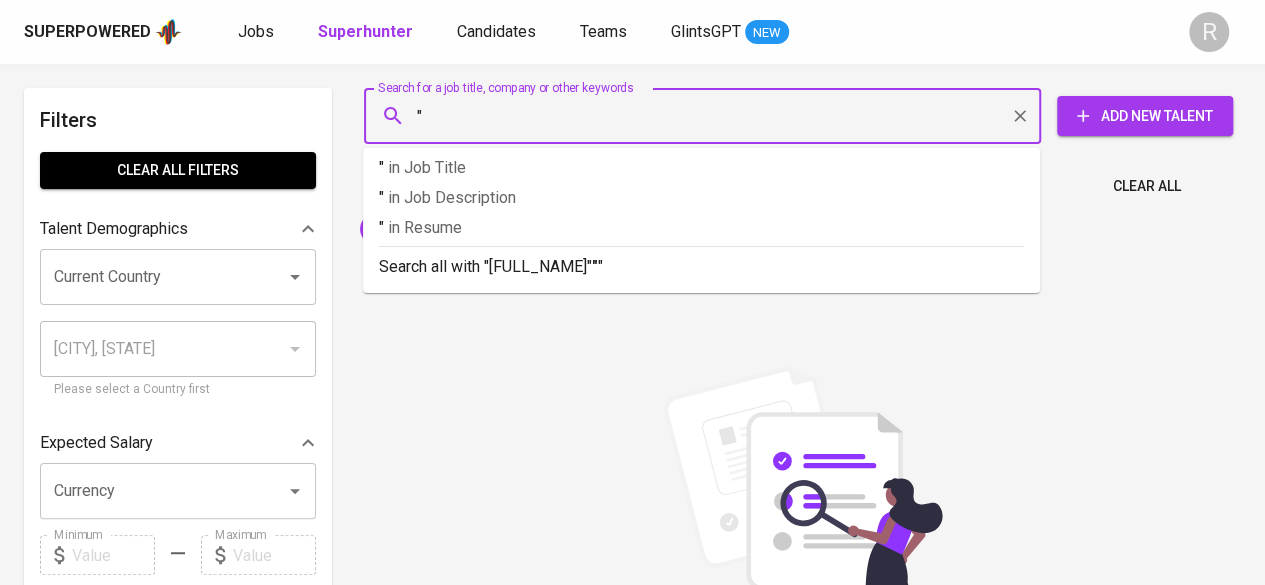 paste on "[FIRST] [LAST] [LAST]" 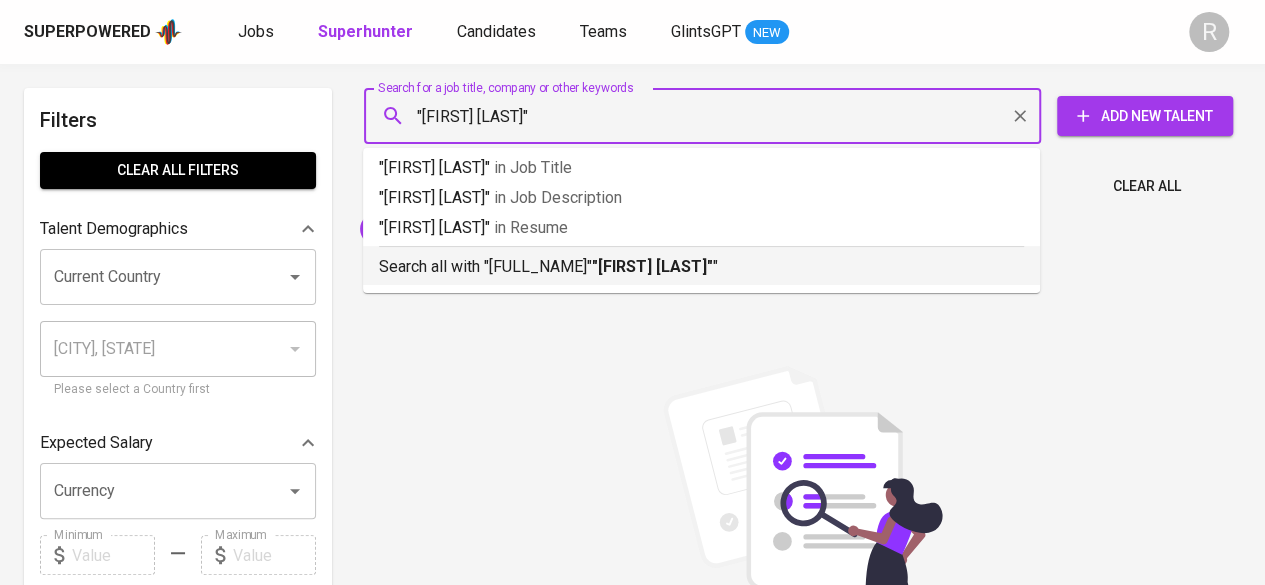 click on ""[FIRST] [LAST]"" at bounding box center [652, 266] 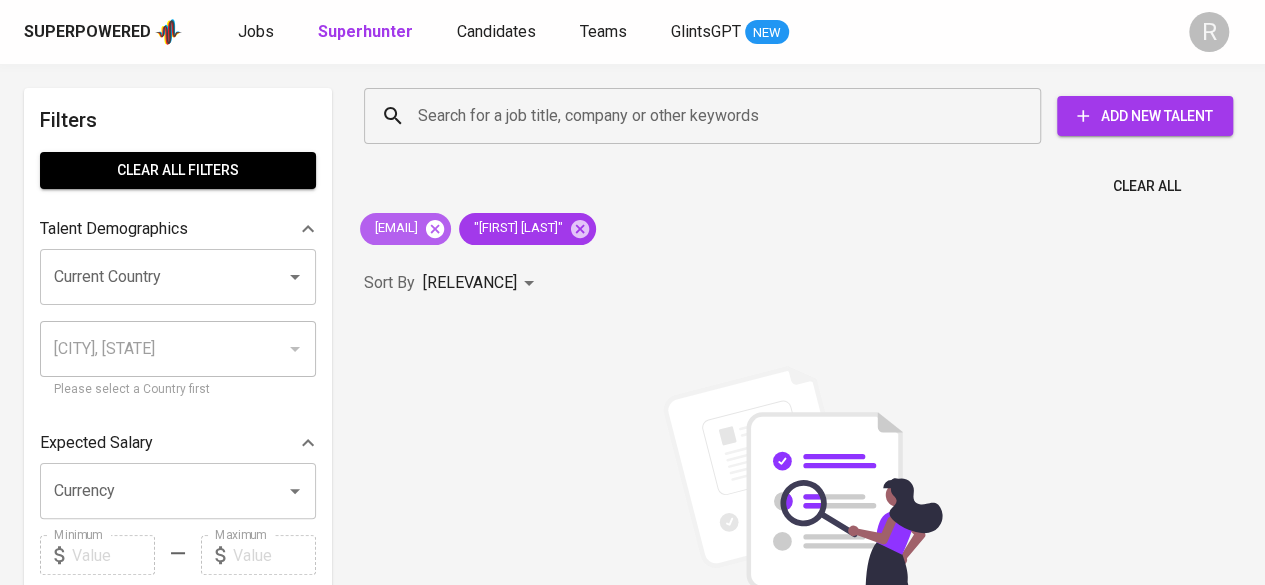 click at bounding box center [435, 228] 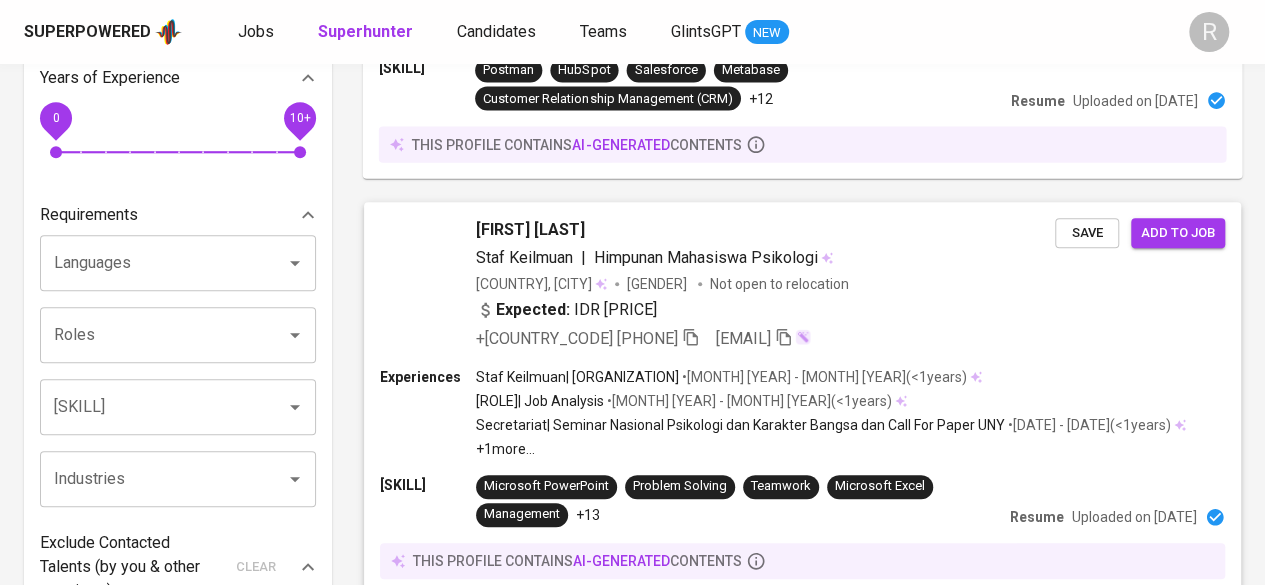 scroll, scrollTop: 0, scrollLeft: 0, axis: both 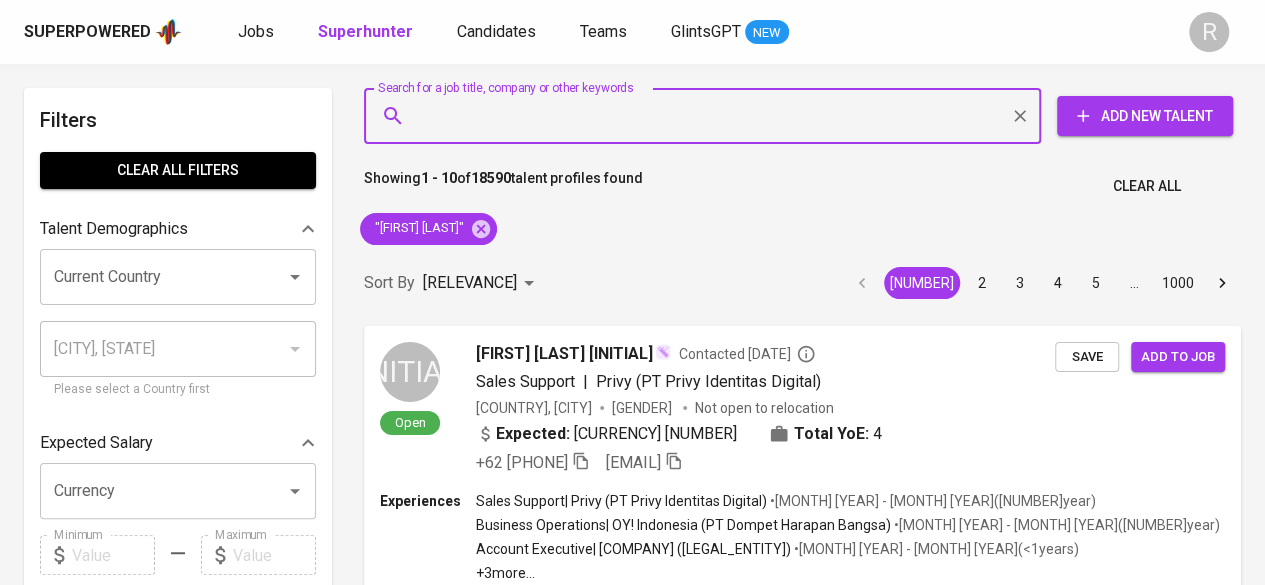 click on "Search for a job title, company or other keywords" at bounding box center (707, 116) 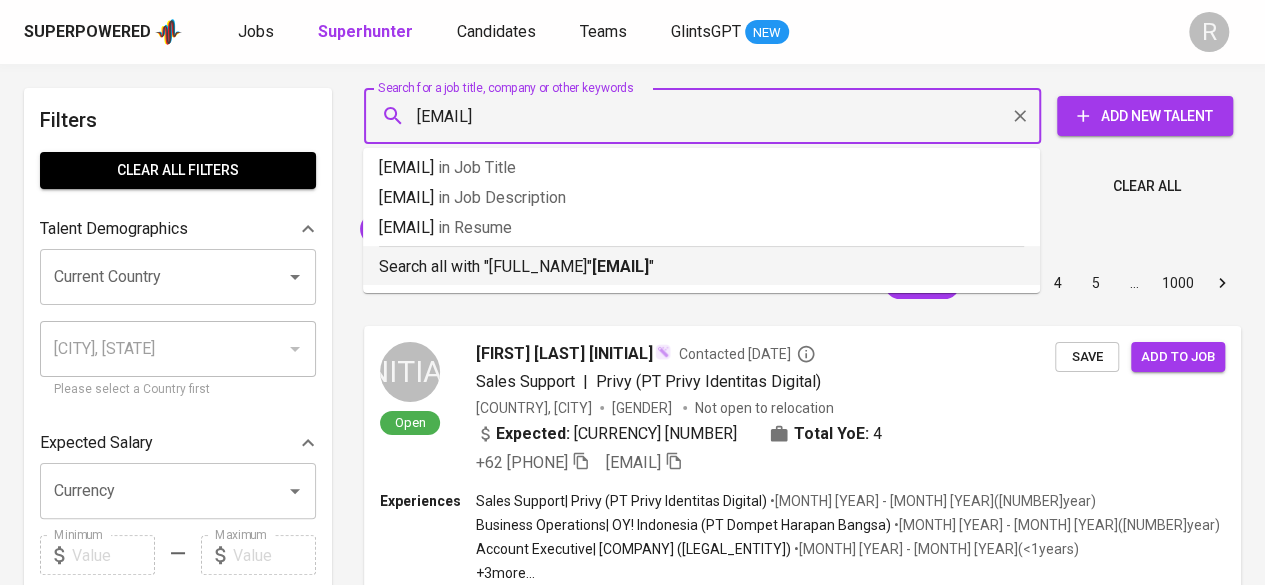 click on "[EMAIL]" at bounding box center (620, 266) 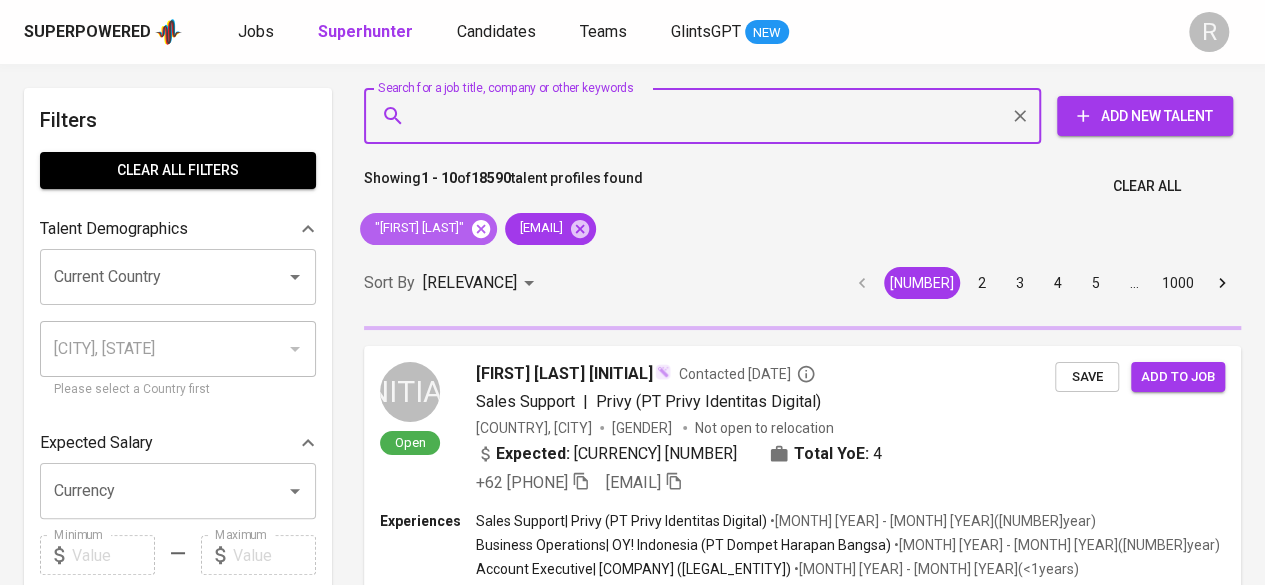 click at bounding box center (481, 229) 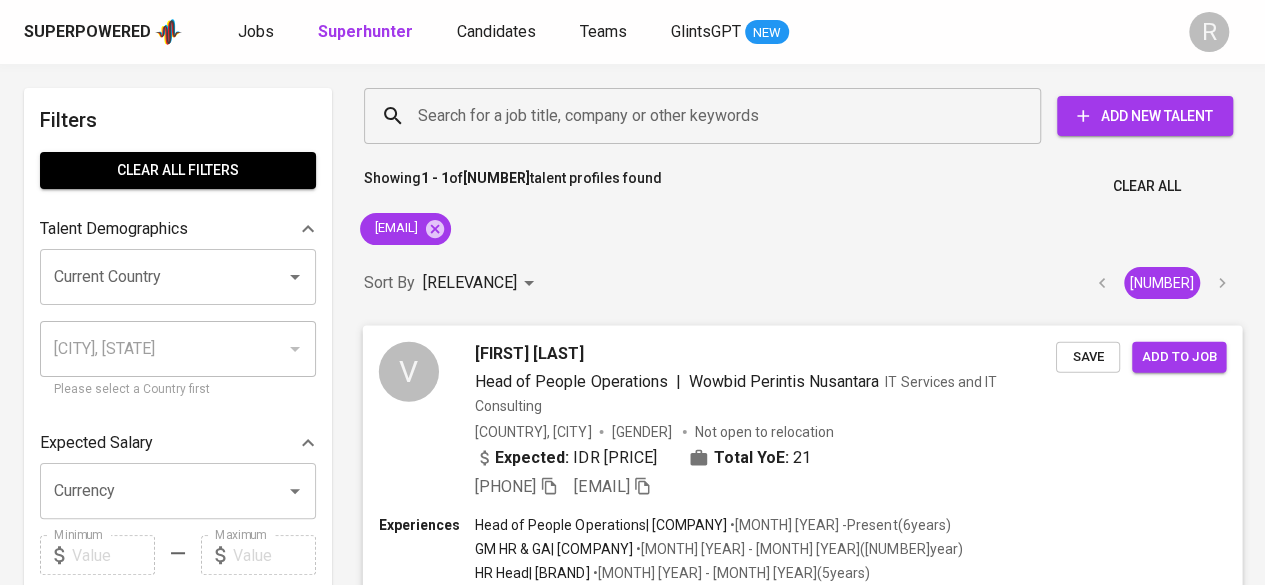 scroll, scrollTop: 103, scrollLeft: 0, axis: vertical 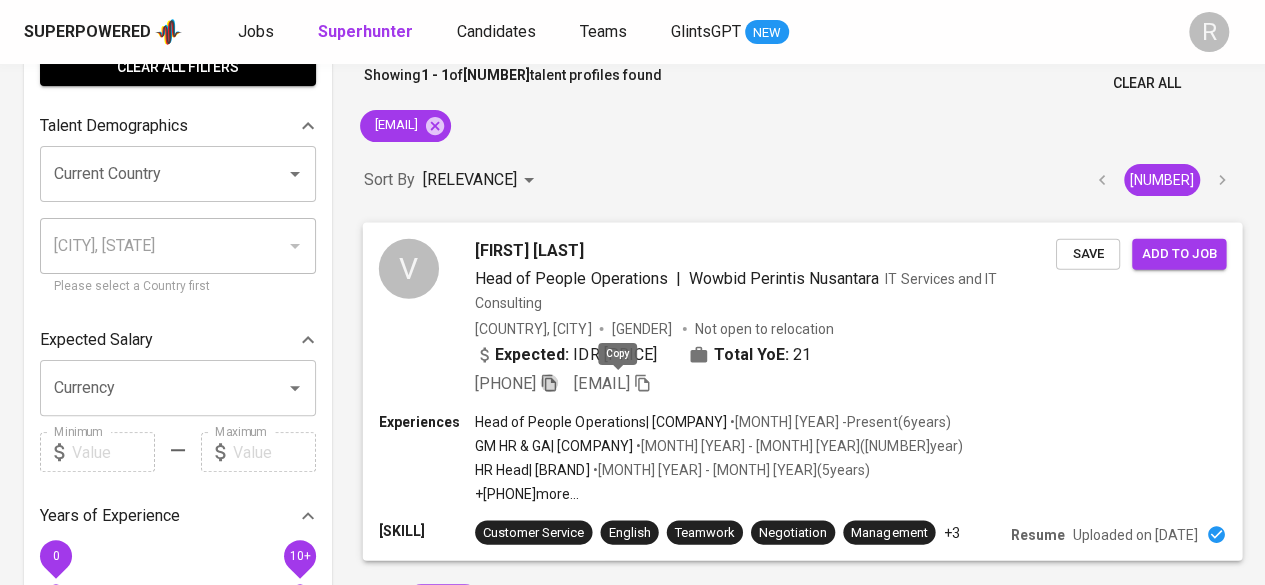 click at bounding box center (549, 382) 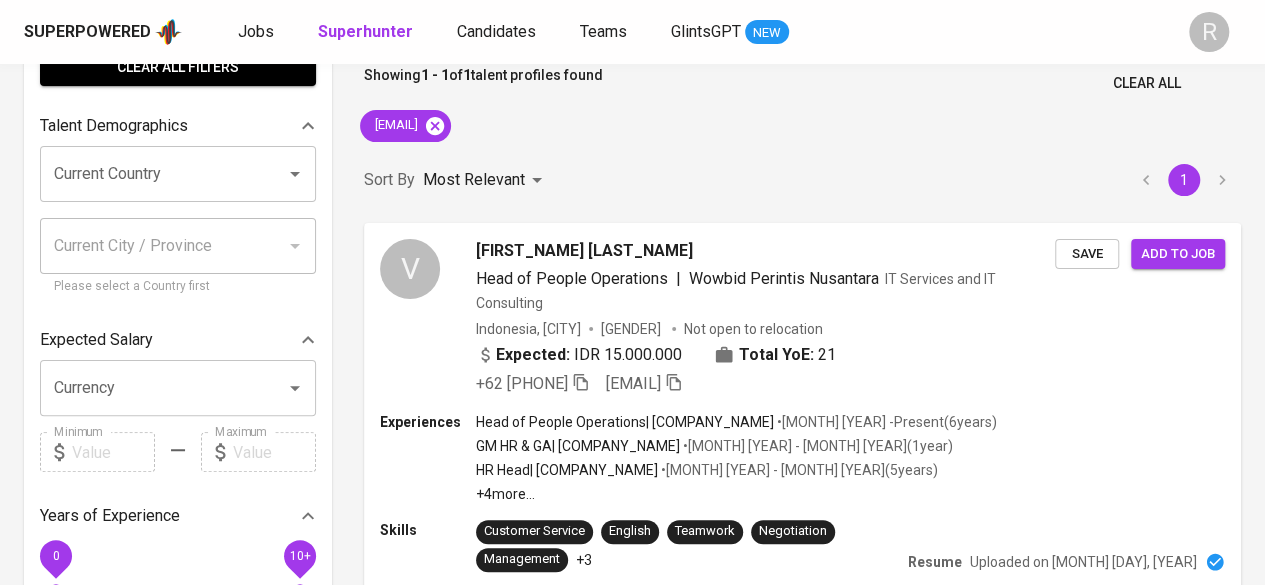 scroll, scrollTop: 0, scrollLeft: 0, axis: both 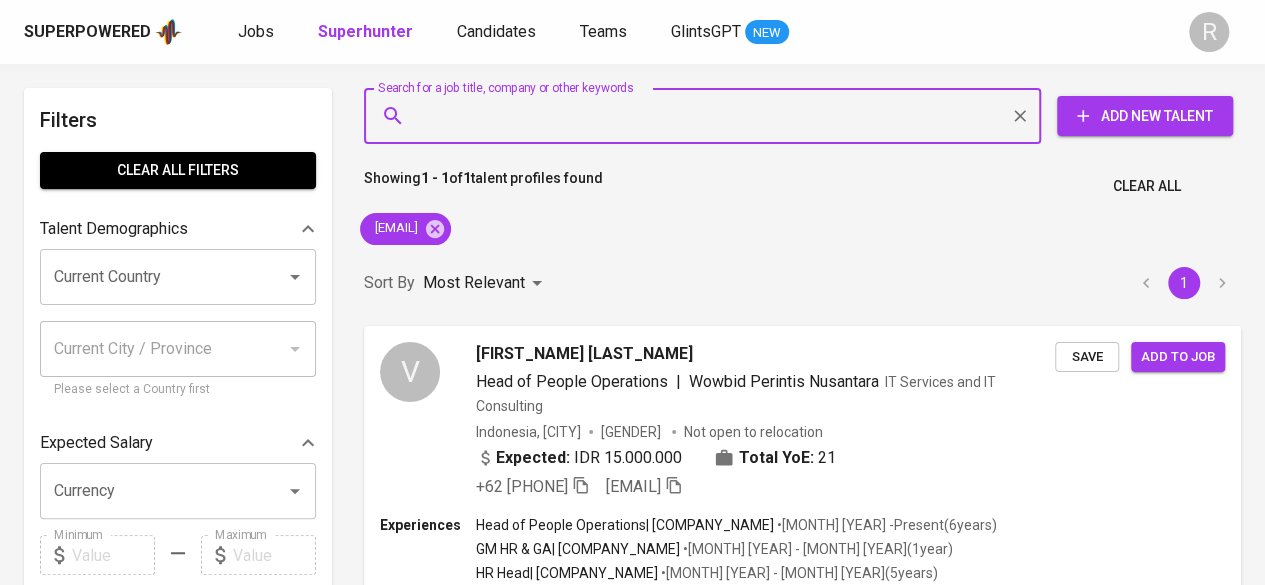 click on "Search for a job title, company or other keywords" at bounding box center (707, 116) 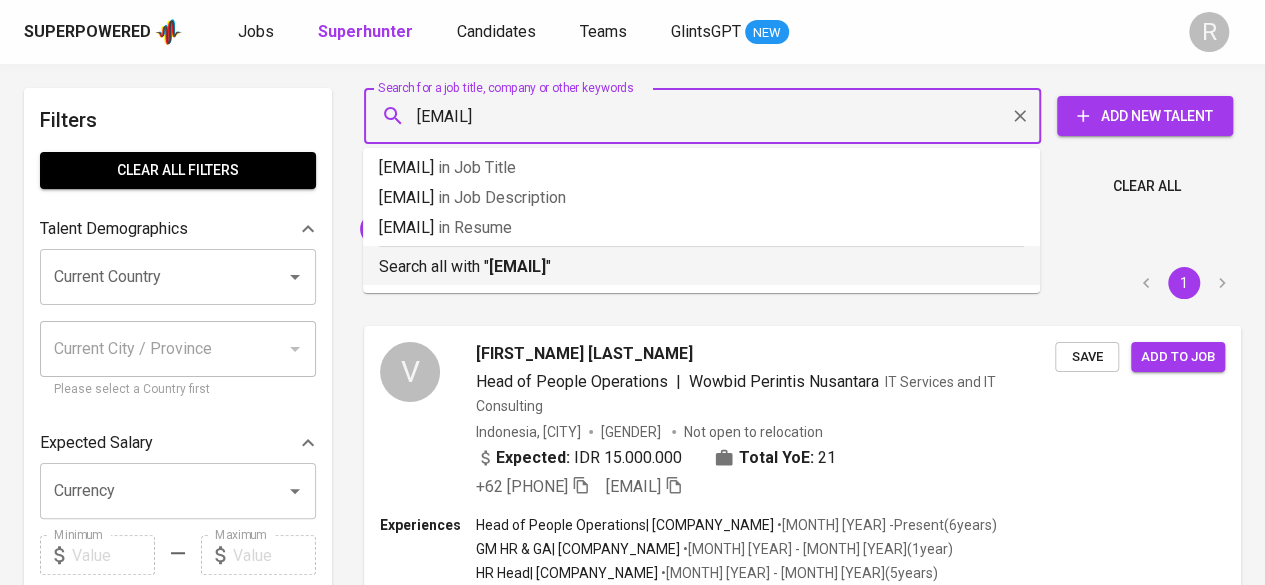 click on "[EMAIL]" at bounding box center [517, 266] 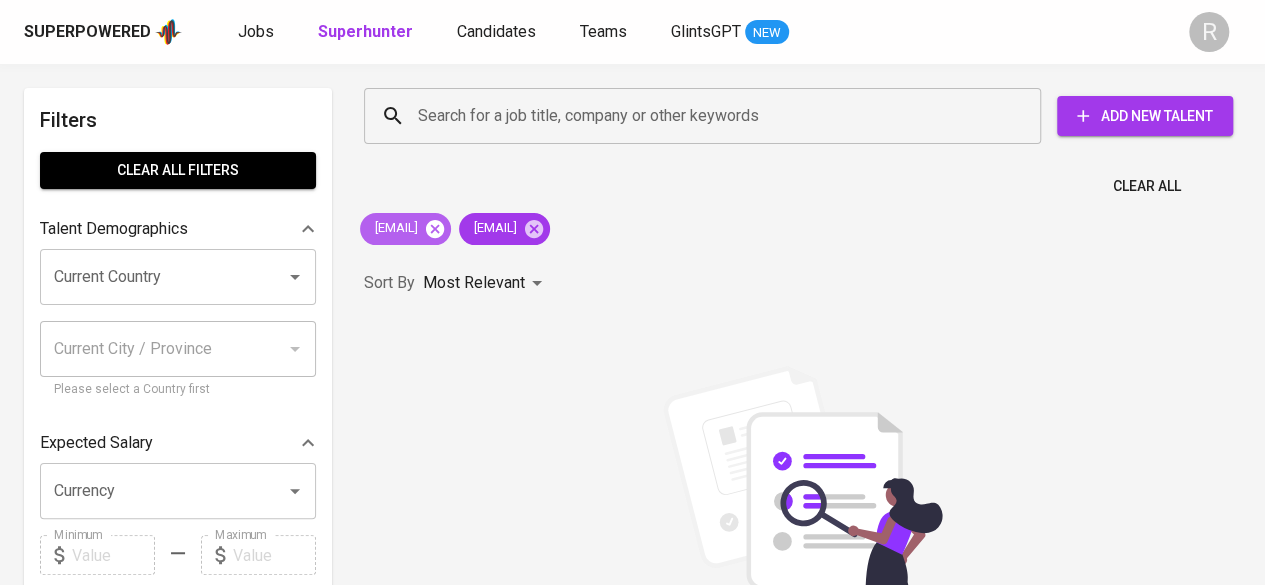 click at bounding box center (435, 228) 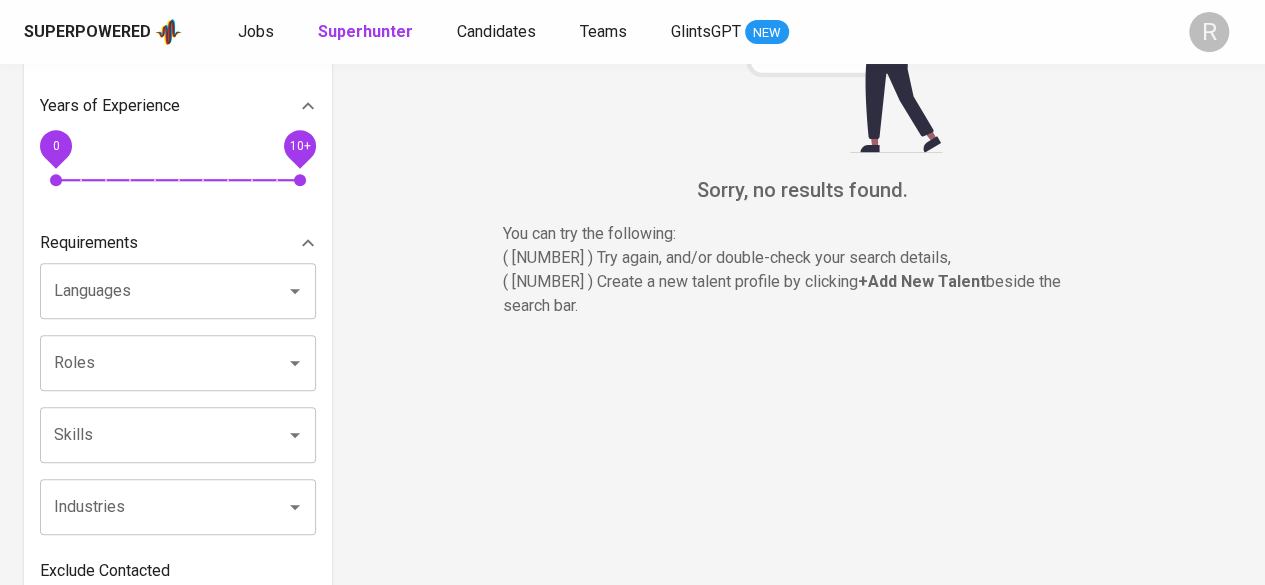 scroll, scrollTop: 0, scrollLeft: 0, axis: both 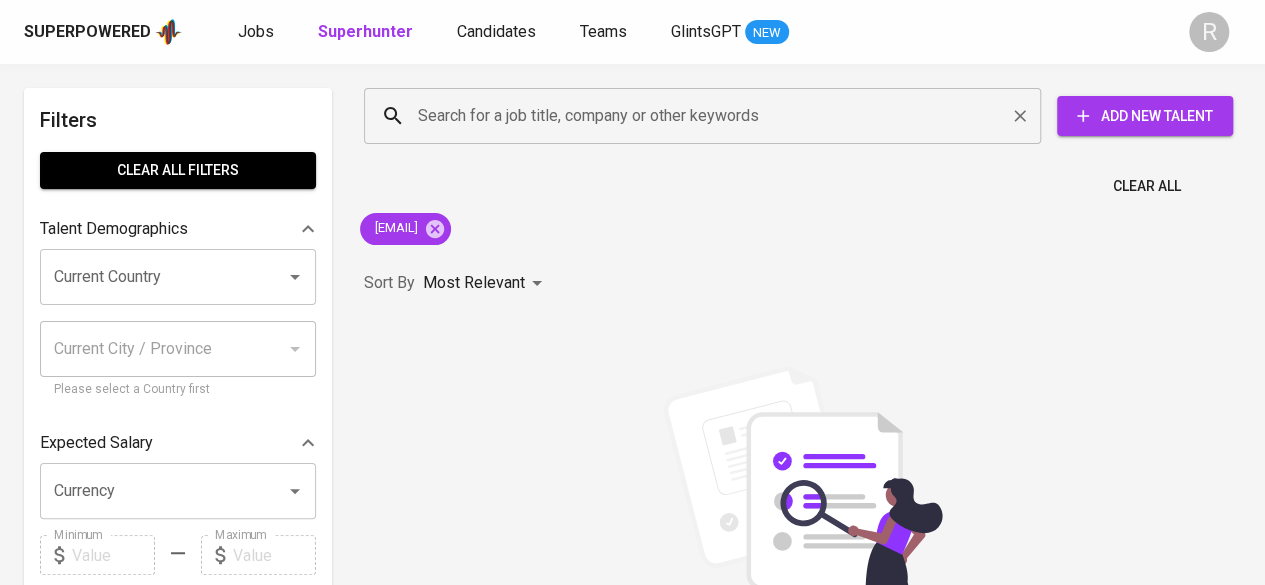 click on "Search for a job title, company or other keywords" at bounding box center [707, 116] 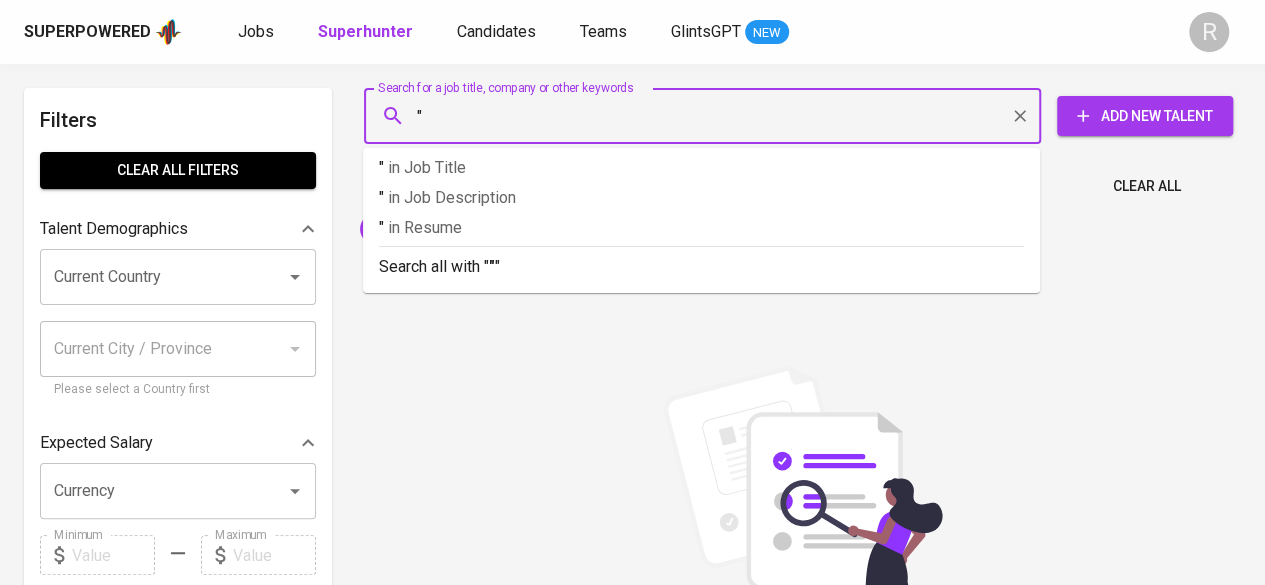 paste on "[LAST] [LAST]" 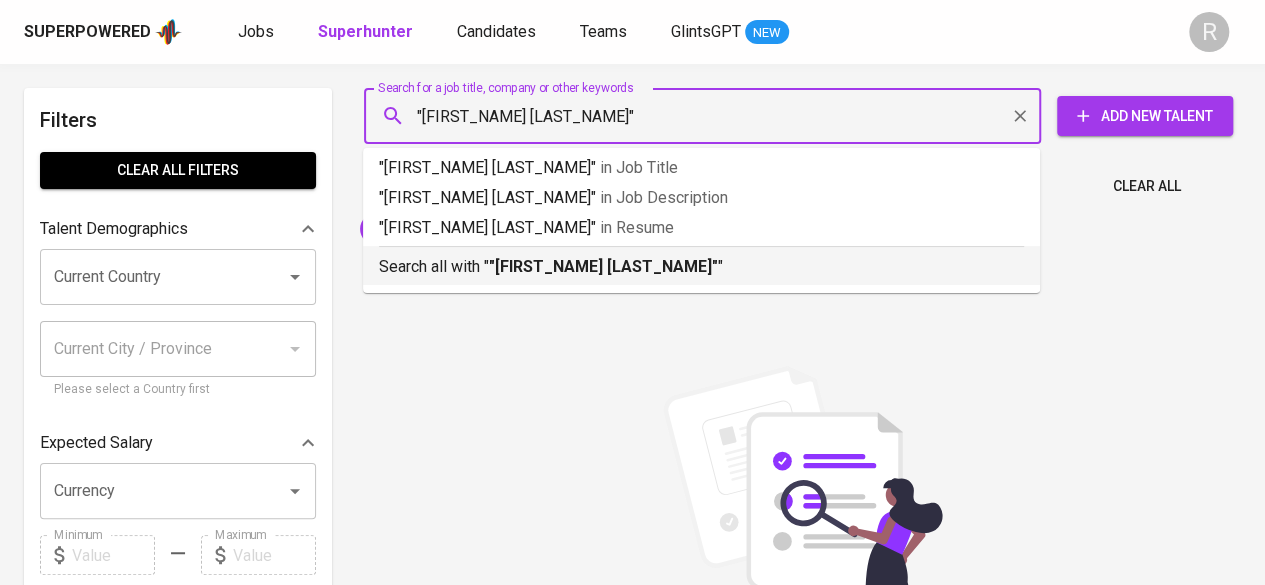 click on "Search all with " [LAST] [LAST] "" at bounding box center [701, 267] 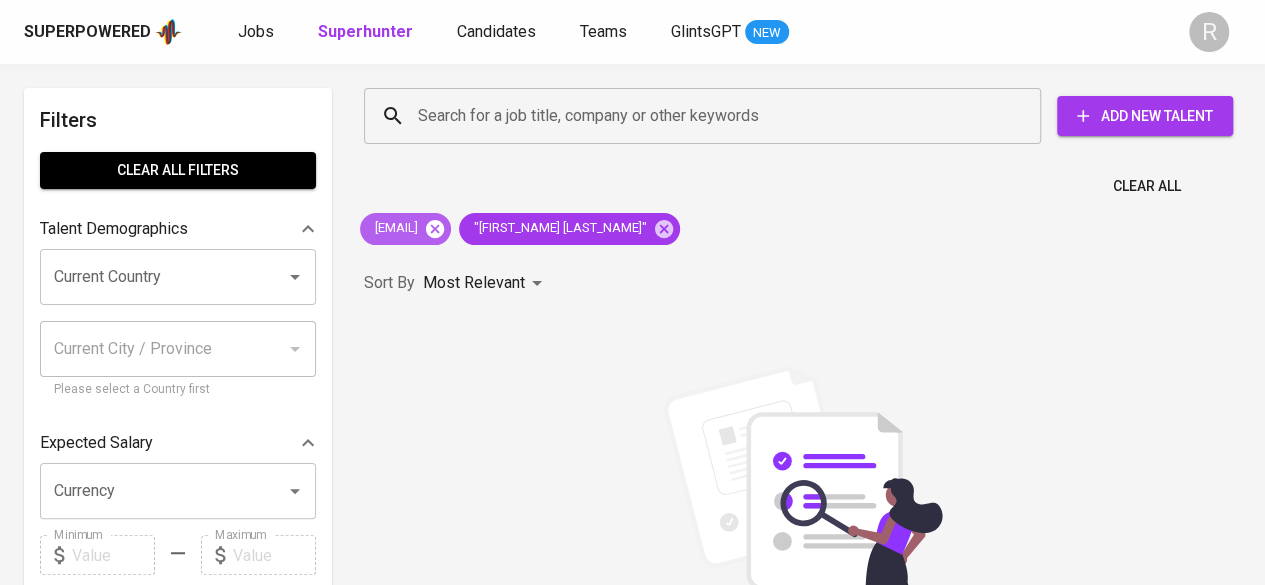 click at bounding box center [435, 229] 